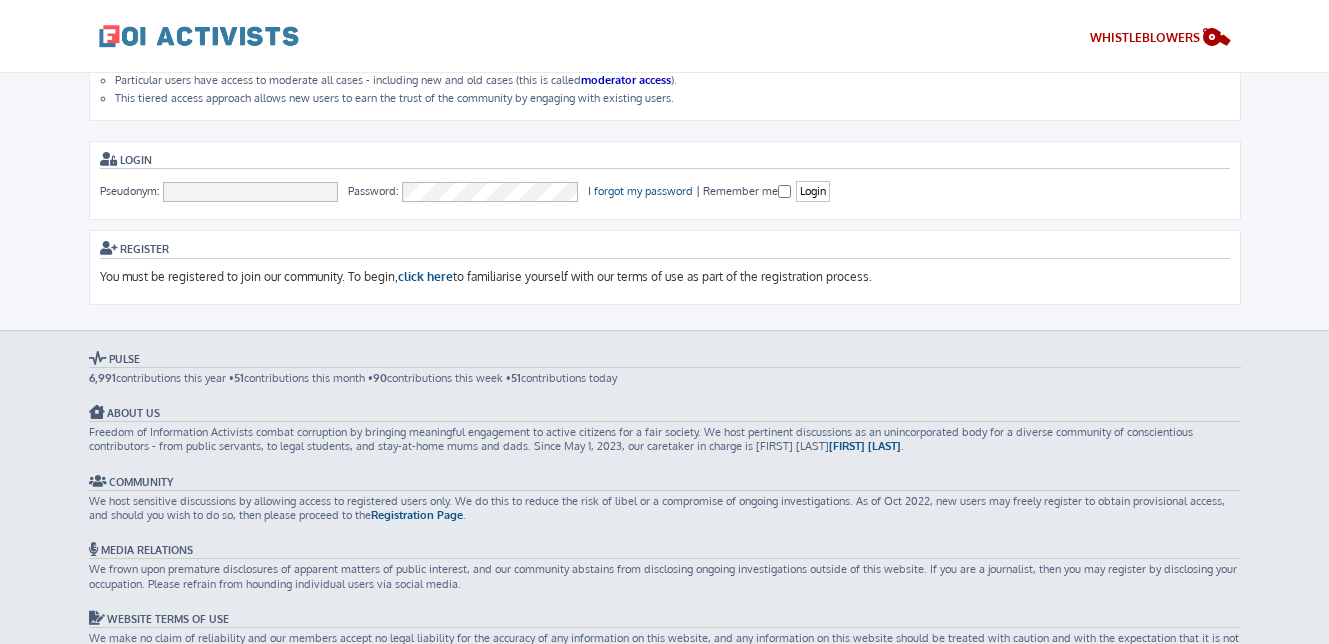 scroll, scrollTop: 173, scrollLeft: 0, axis: vertical 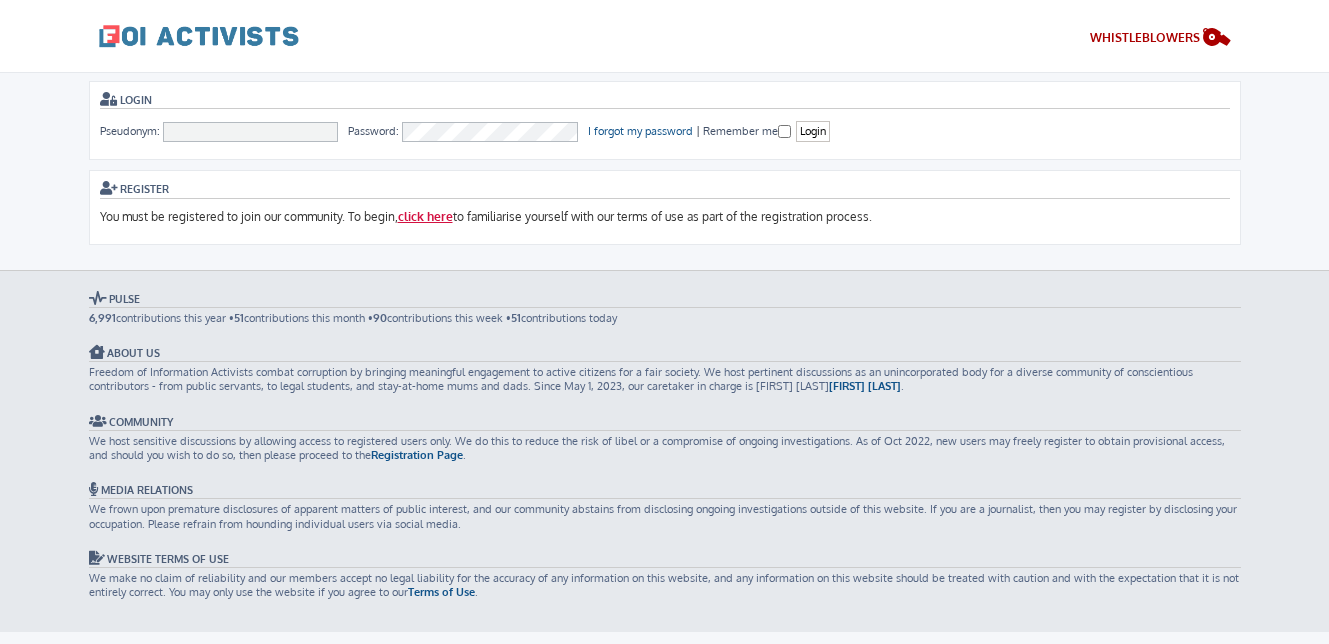 click on "click here" at bounding box center (425, 217) 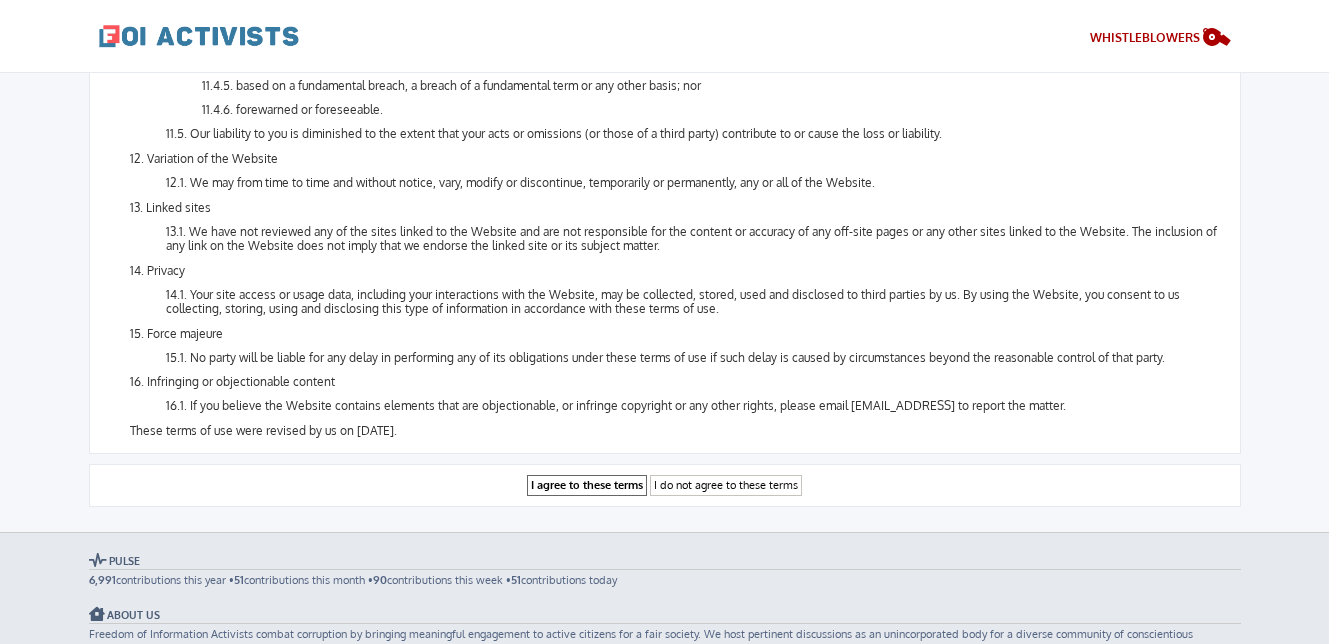 scroll, scrollTop: 2131, scrollLeft: 0, axis: vertical 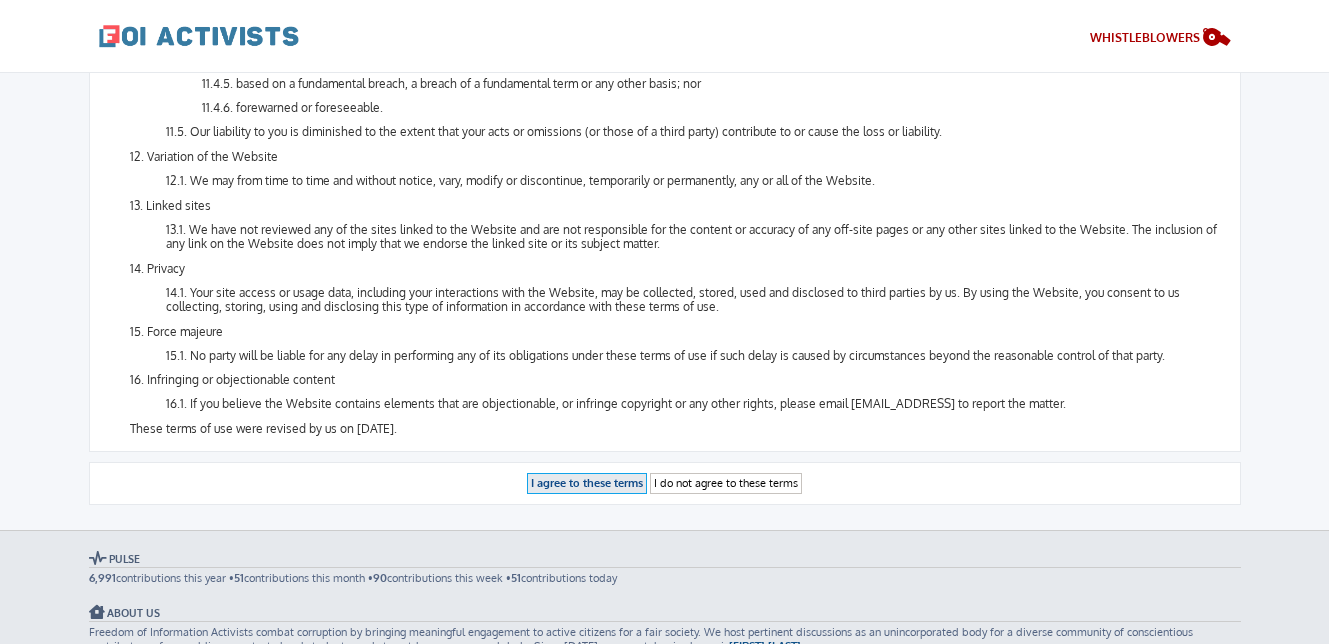 click on "I agree to these terms" at bounding box center [587, 483] 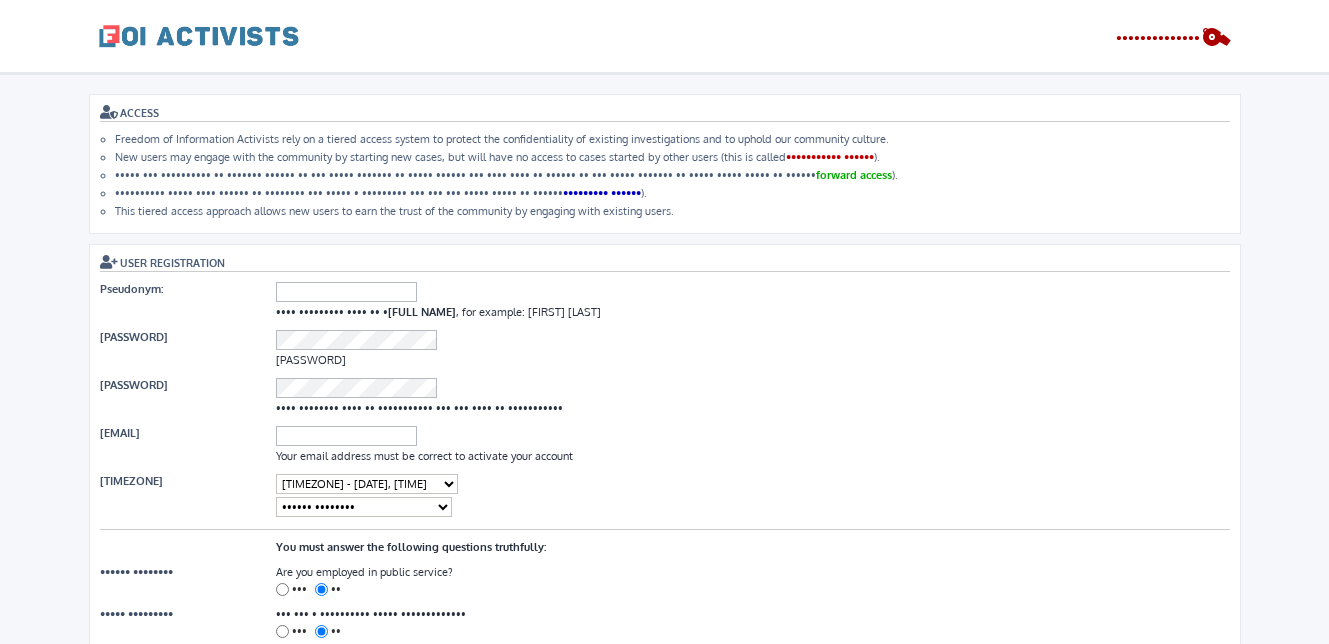 scroll, scrollTop: 0, scrollLeft: 0, axis: both 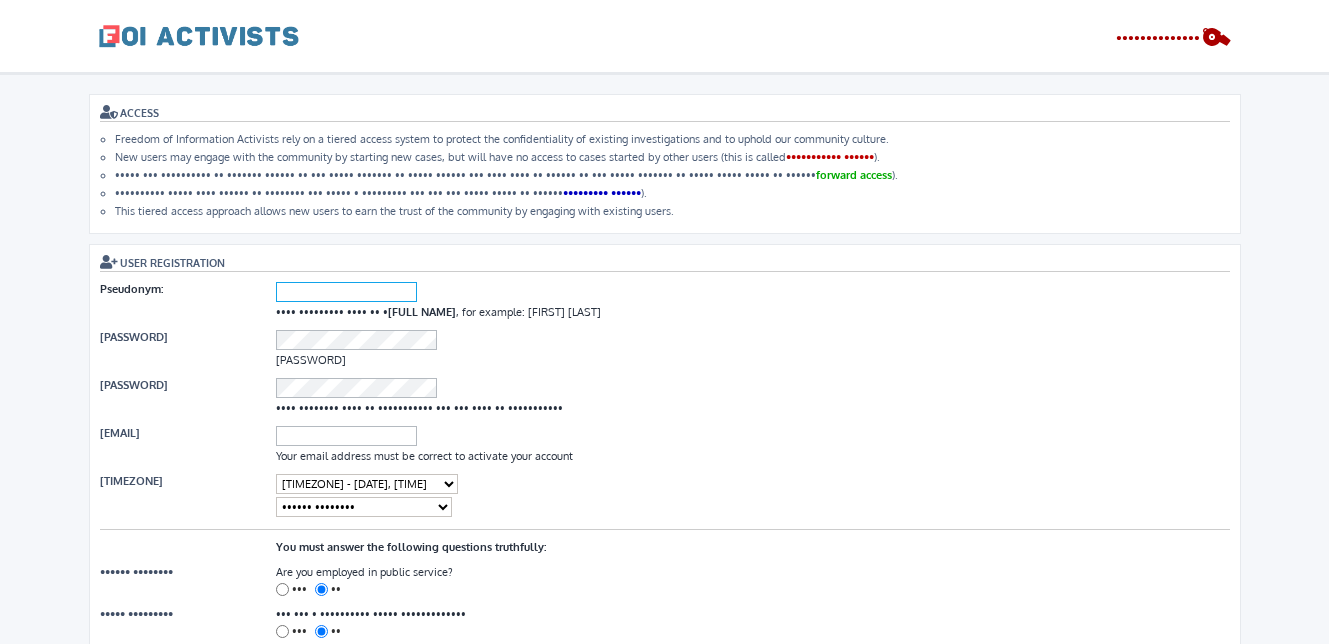 click on "Pseudonym:" at bounding box center [346, 292] 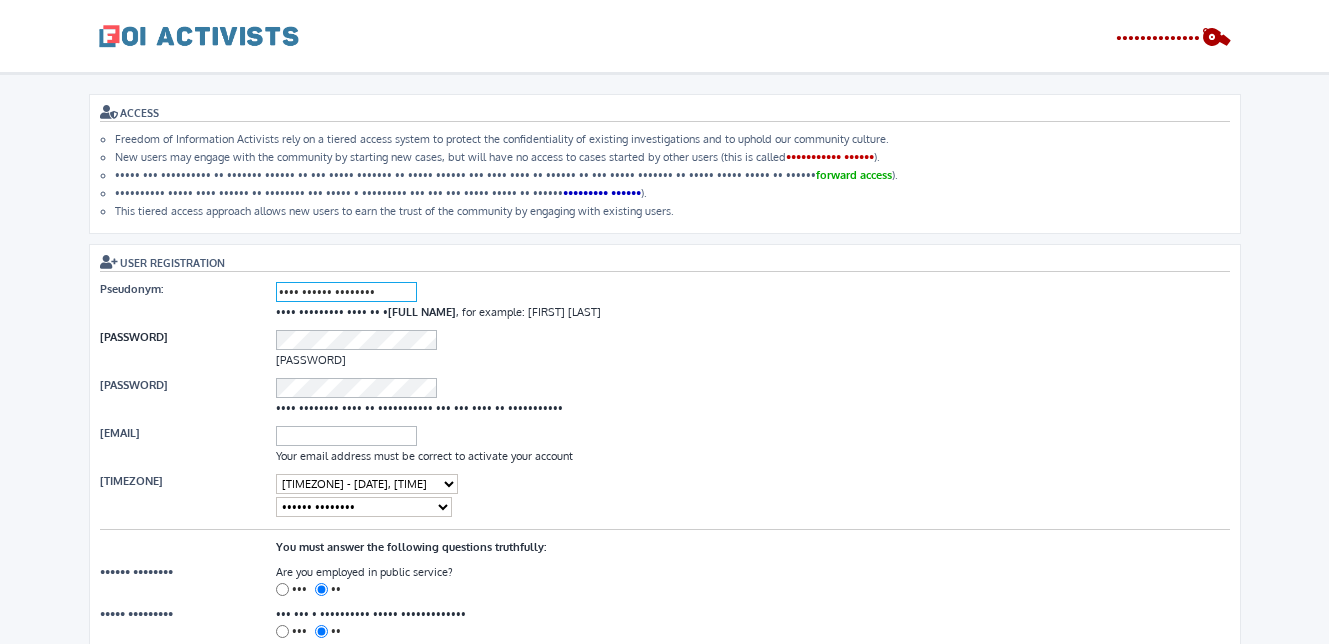 type on "•••• •••••• ••••••••" 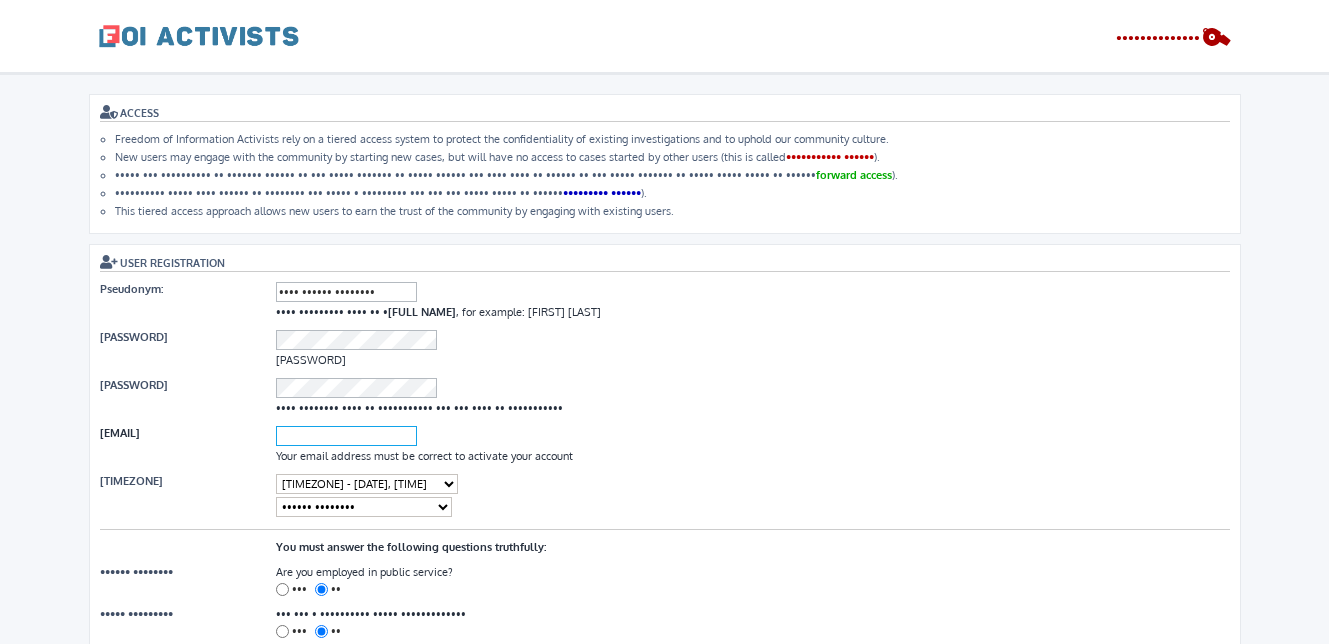 click on "[EMAIL]" at bounding box center [346, 436] 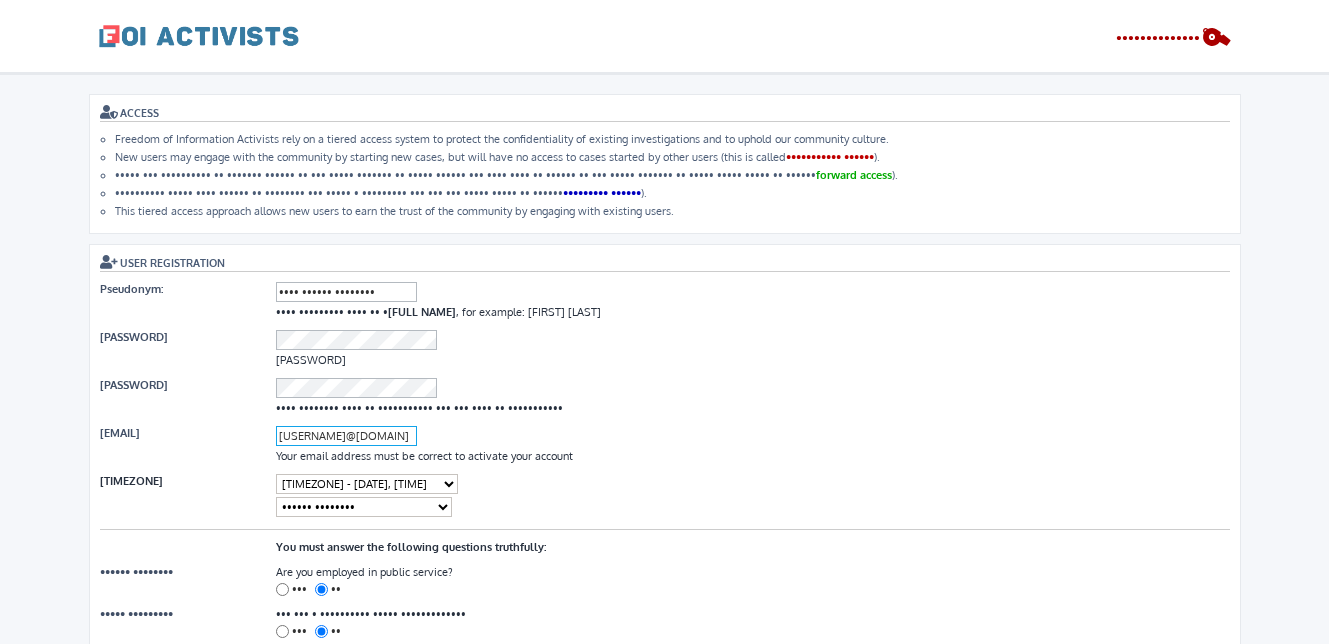 type on "[USERNAME]@[DOMAIN]" 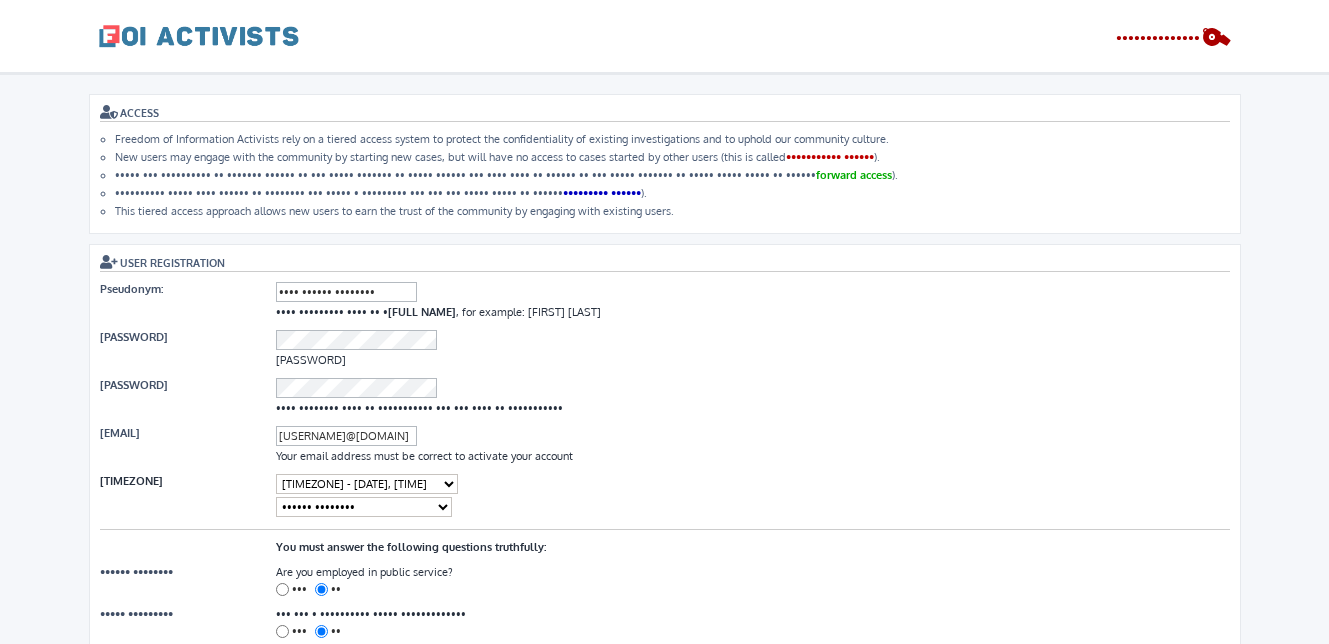click on "•••••• ••••••• ••••
••••••••• • •• ••• ••••• •••••
••••••••• • •• ••• ••••• •••••
••••••••• • •• ••• ••••• •••••
••••••••• • •• ••• ••••• •••••
••••••••• • •• ••• ••••• •••••
••••••••• • •• ••• ••••• •••••
••••••••• • •• ••• ••••• •••••
••••••••• • •• ••• ••••• •••••
••••••••• • •• ••• ••••• •••••
••••••••• • •• ••• ••••• •••••
••••••••• • •• ••• ••••• •••••
••••••••• • •• ••• ••••• •••••
••••••••• • •• ••• ••••• •••••
••••••••• • •• ••• ••••• •••••
••••••••• • •• ••• ••••• •••••
••••••••• • •• ••• ••••• •••••
••••••••• • •• ••• ••••• •••••
••••••••• • •• ••• ••••• •••••
••••••••• • •• ••• ••••• •••••
••••••••• • •• ••• ••••• •••••
••••••••• • •• ••• ••••• •••••
••••••••• • •• ••• ••••• •••••
••••••••• • •• ••• ••••• •••••
••••••••• • •• ••• ••••• •••••
••••••••• • •• ••• ••••• •••••" at bounding box center [367, 484] 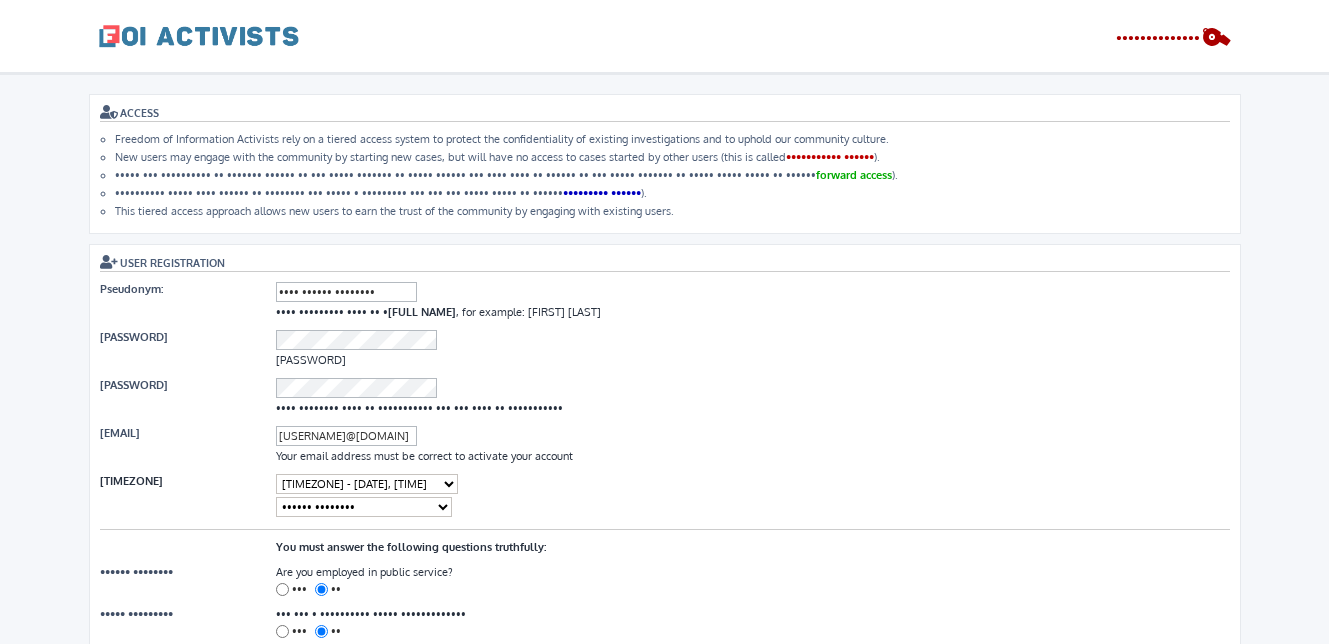 click on "•••••• ••••••••
••••••••••••••••
•••••••••••••••
•••••••••••••
••••••••••••••••
••••••••••••••••
••••••••••••••••••••
••••••••••• •••••
••••••••••••• ••••••
•••••••••••••••
••••••••••••••
•••••••••••••••
•••••••••••••••
••••••••••••••••
••••••••••••• ••••
•••••••••••••••
••••••••••••••••••
••••••••••••••
••••••••••••••
••••••••••••••••••••••••••••
•••••••••••••••••••••••
••••••••••••••••••••••••••
•••••••••••••••••••••
•••••••••••••••••••••••••
•••••••••••••••••••••••
•••••••••••••••
•••••••••••••••••••••••••••
•••••••••••••••••••••••••••
••••••••••••••••••
•••••••••• •••
••••••••••••• •••••••
••••••••••••••" at bounding box center [364, 507] 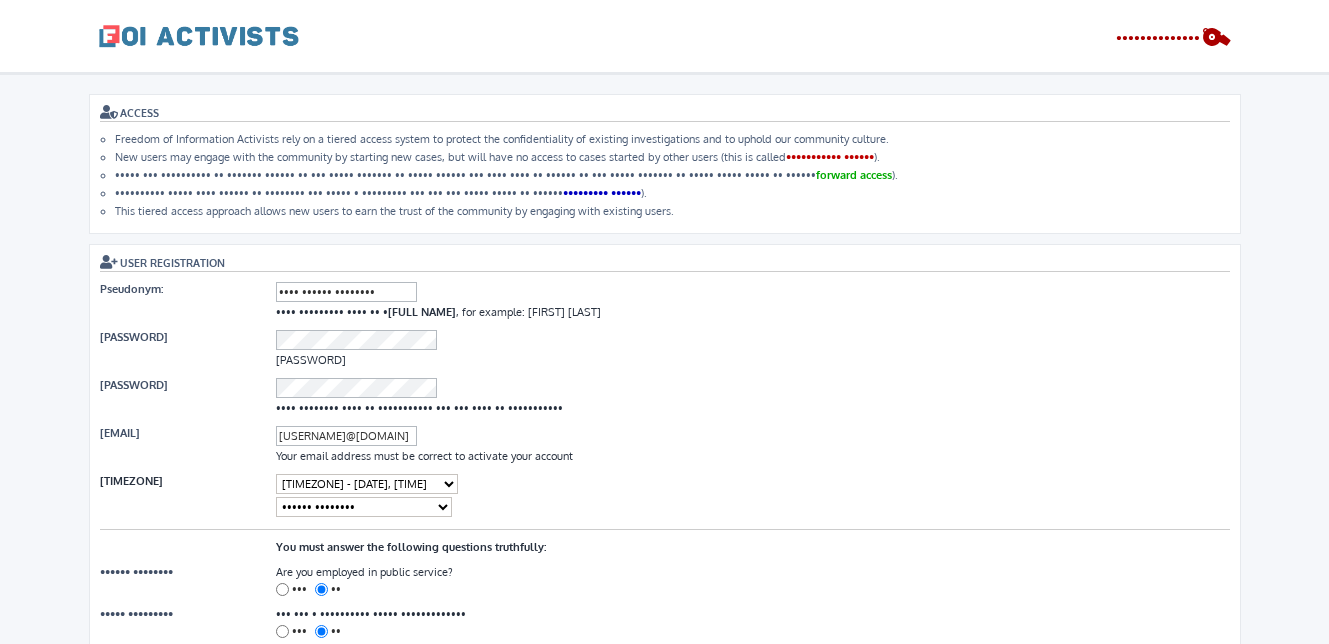 select on "[TIMEZONE]" 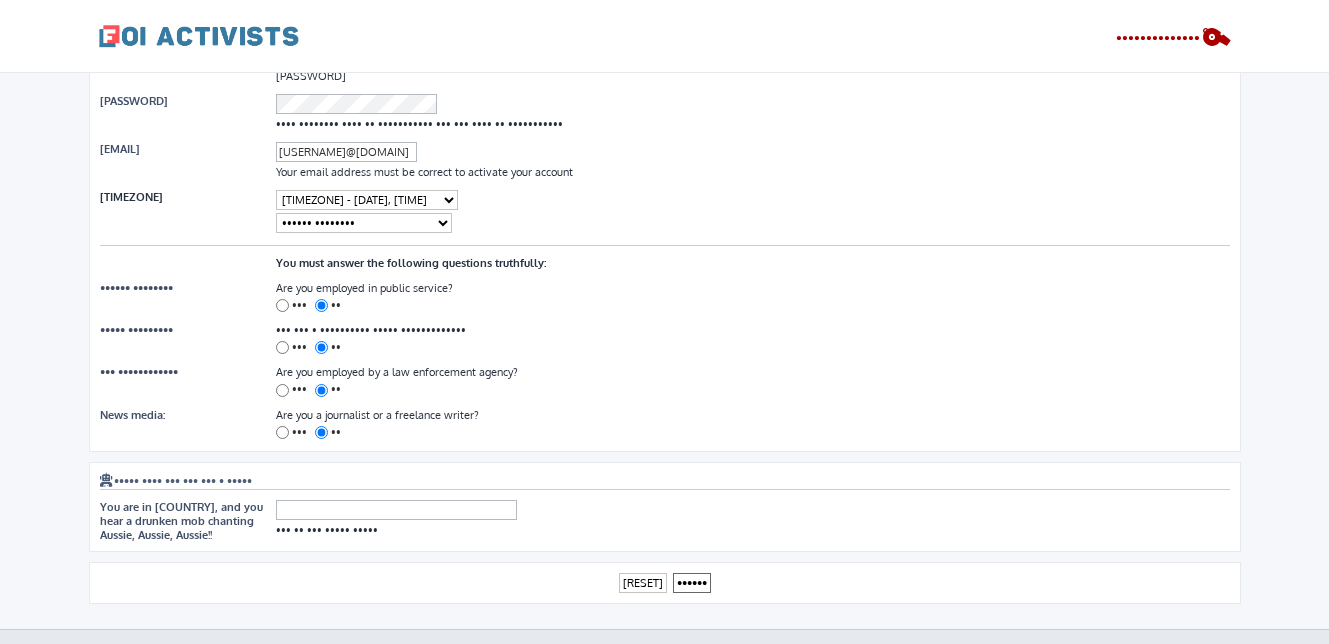 scroll, scrollTop: 283, scrollLeft: 0, axis: vertical 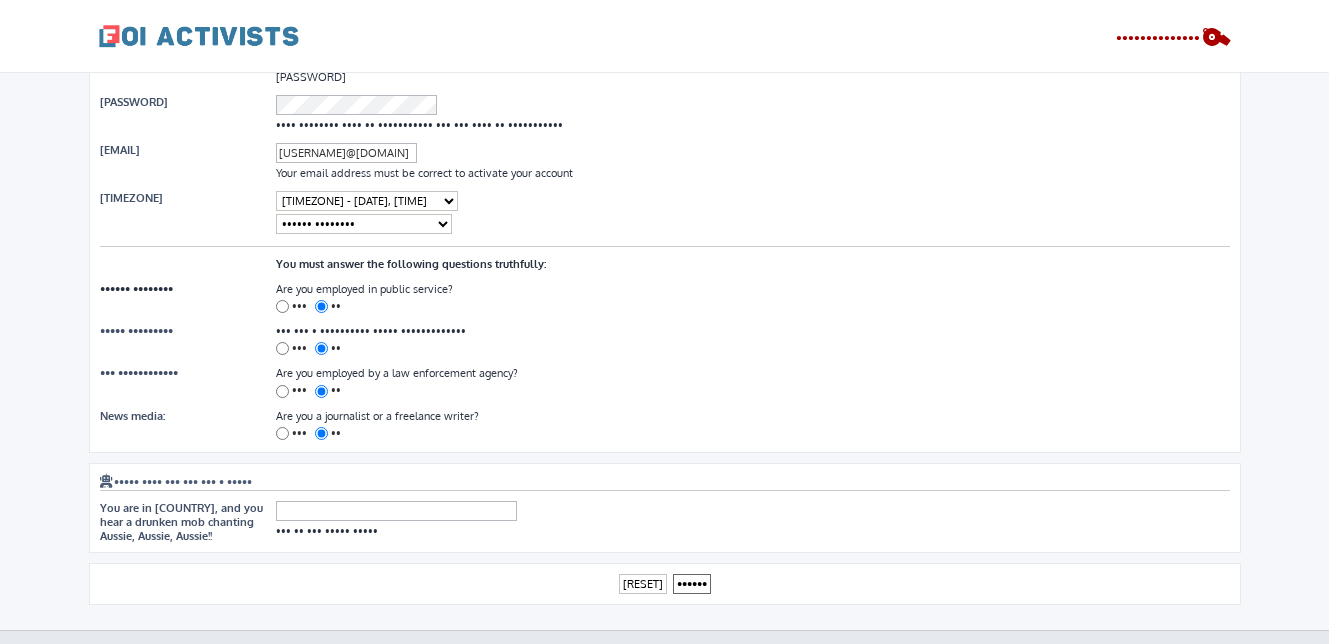 click on "•••" at bounding box center [282, 306] 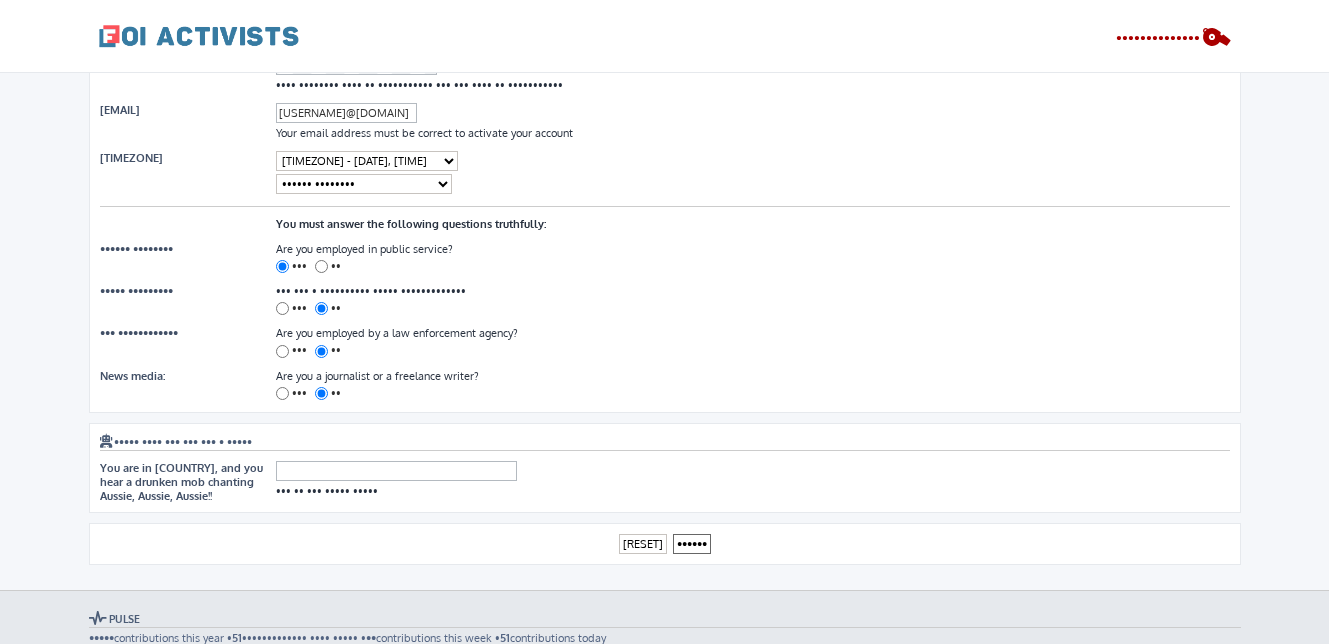 scroll, scrollTop: 324, scrollLeft: 0, axis: vertical 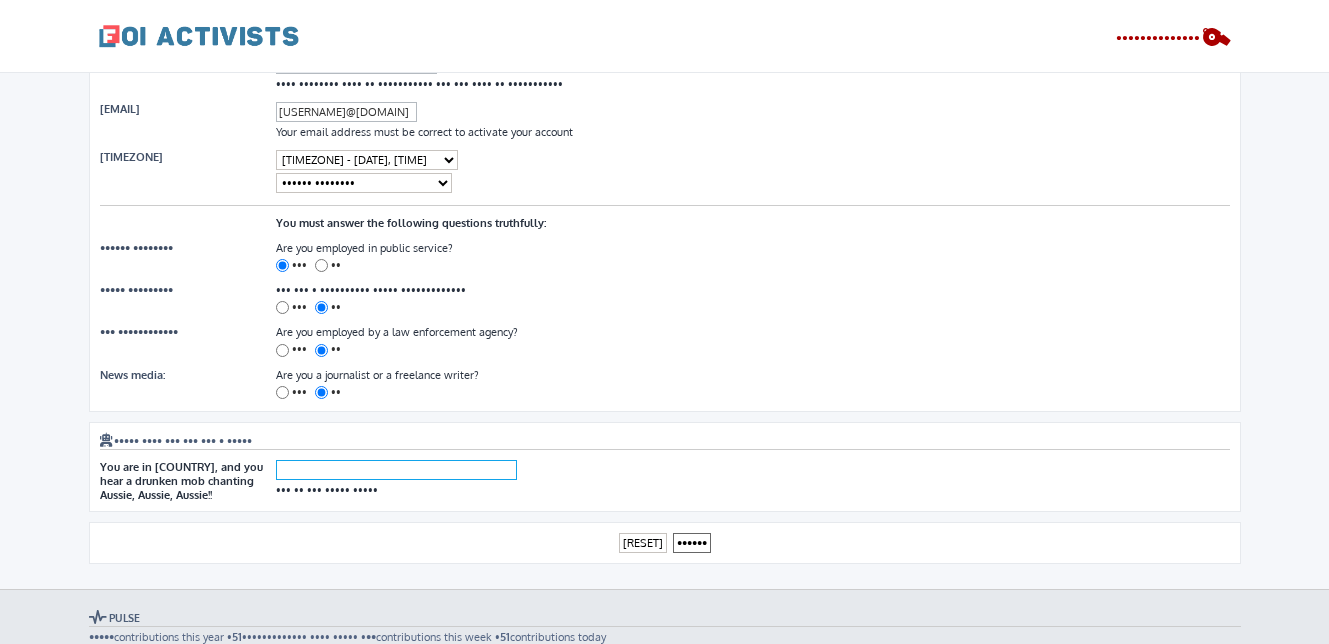 click at bounding box center [396, 470] 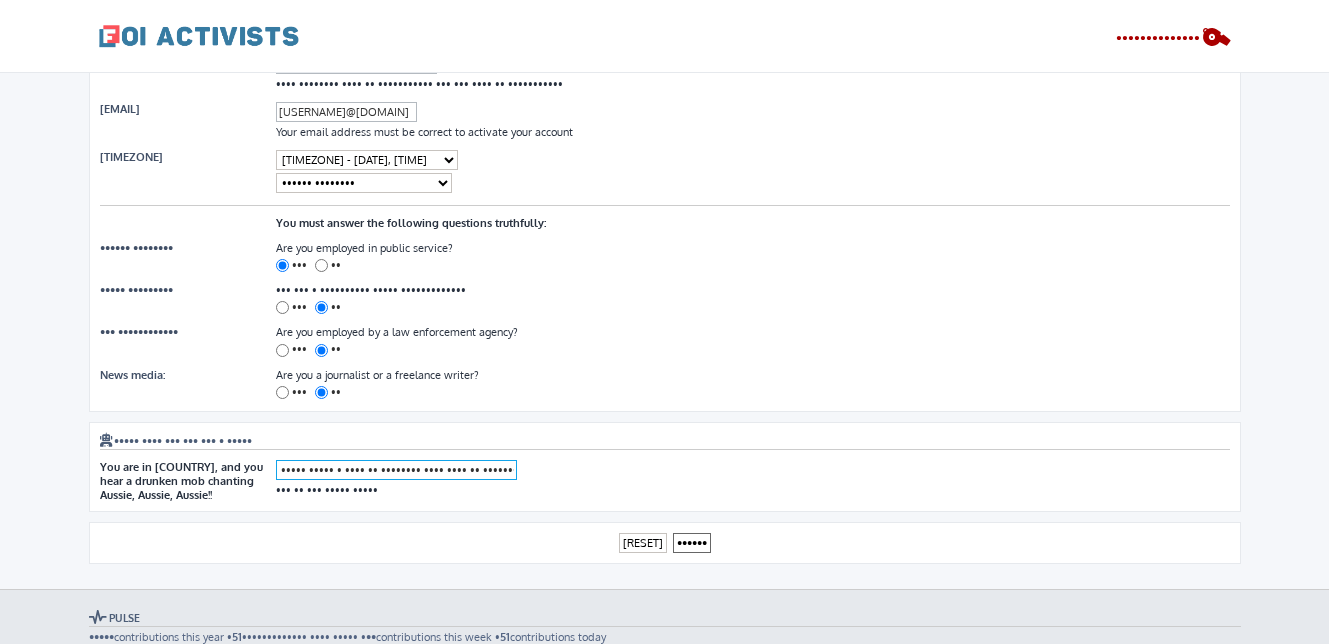 scroll, scrollTop: 0, scrollLeft: 10, axis: horizontal 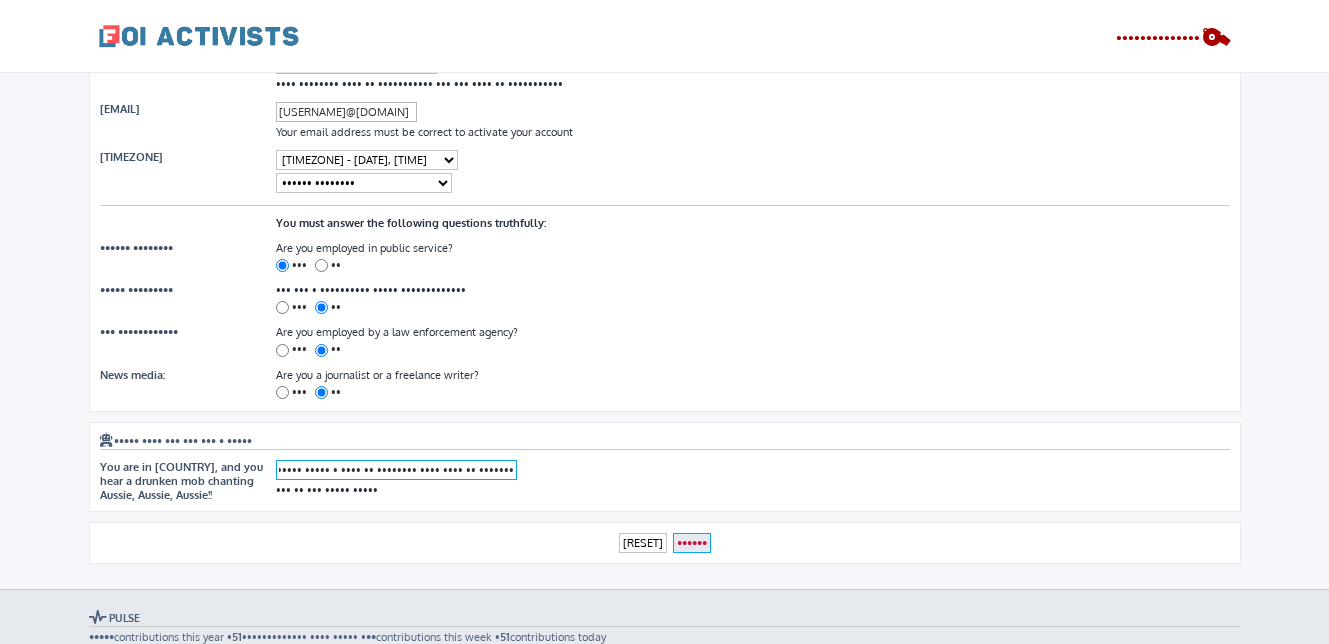 type on "• ••••• ••••• • •••• •• •••••••• •••• •••• •• •••••••• •• ••••" 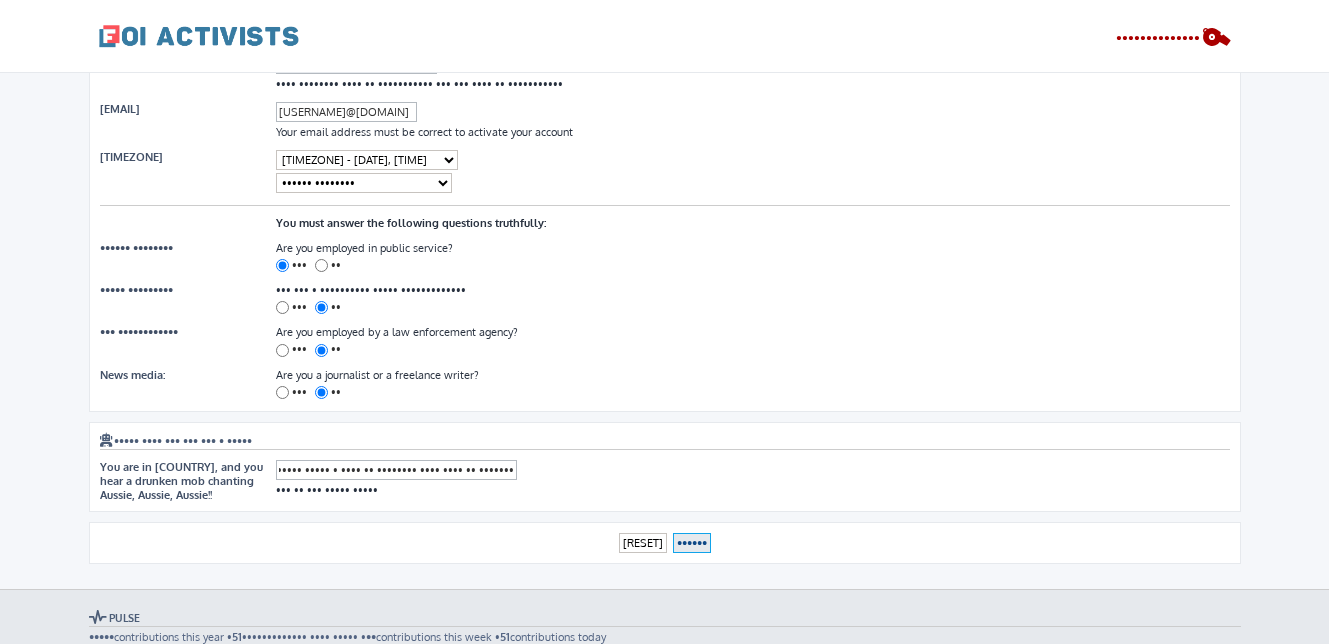 click on "••••••" at bounding box center [692, 543] 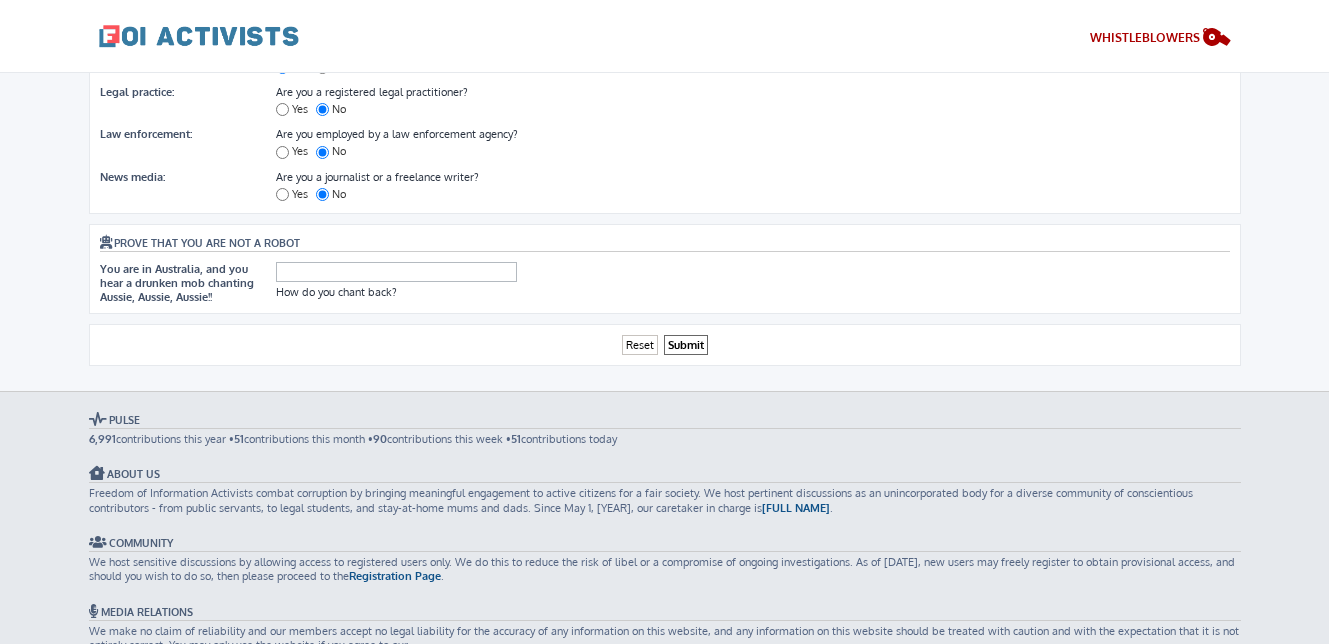 scroll, scrollTop: 548, scrollLeft: 0, axis: vertical 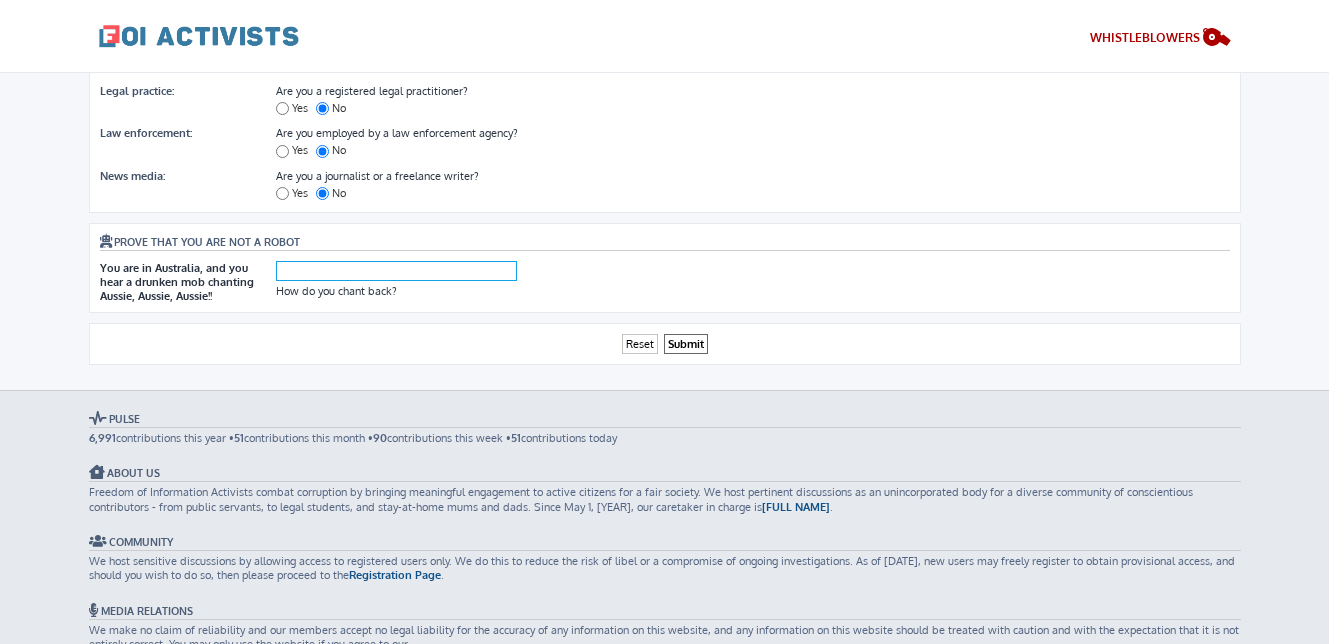 click at bounding box center [396, 271] 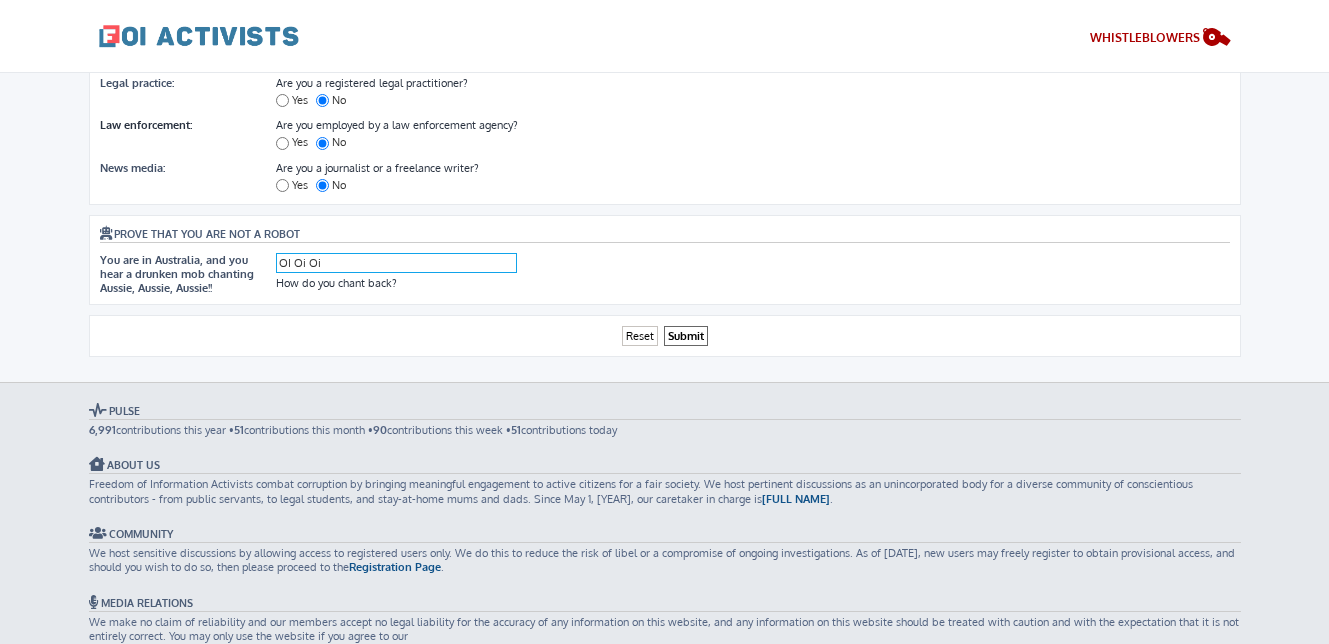 scroll, scrollTop: 581, scrollLeft: 0, axis: vertical 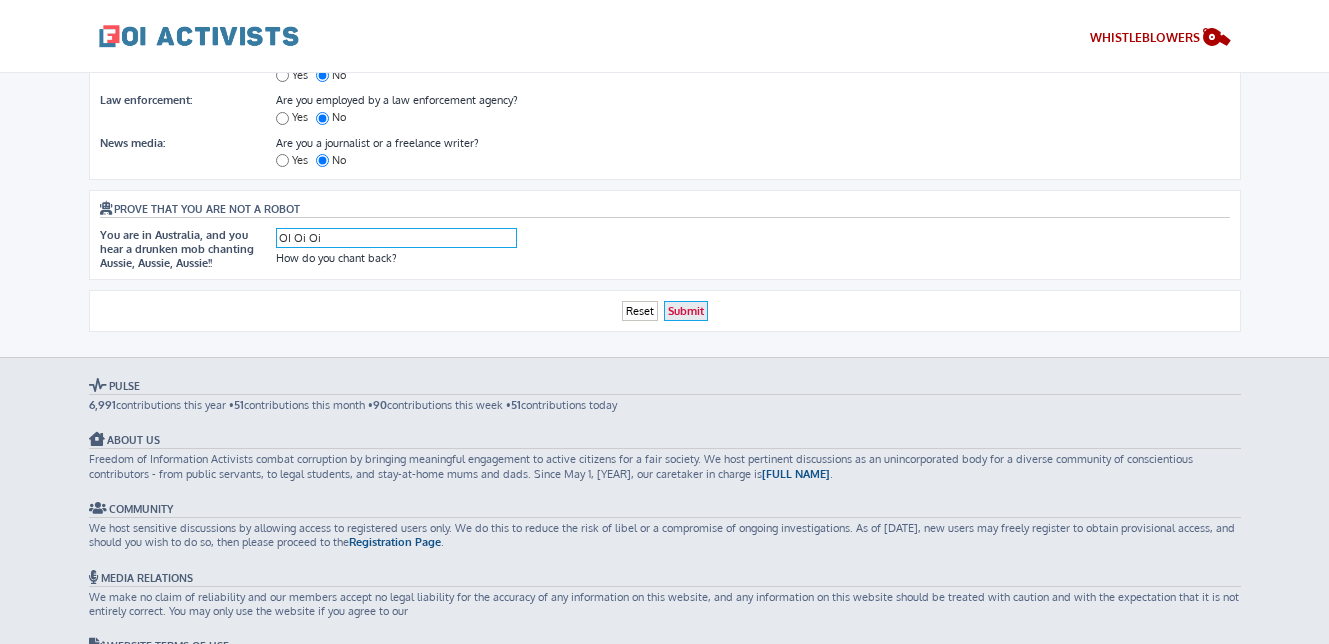 type on "OI Oi Oi" 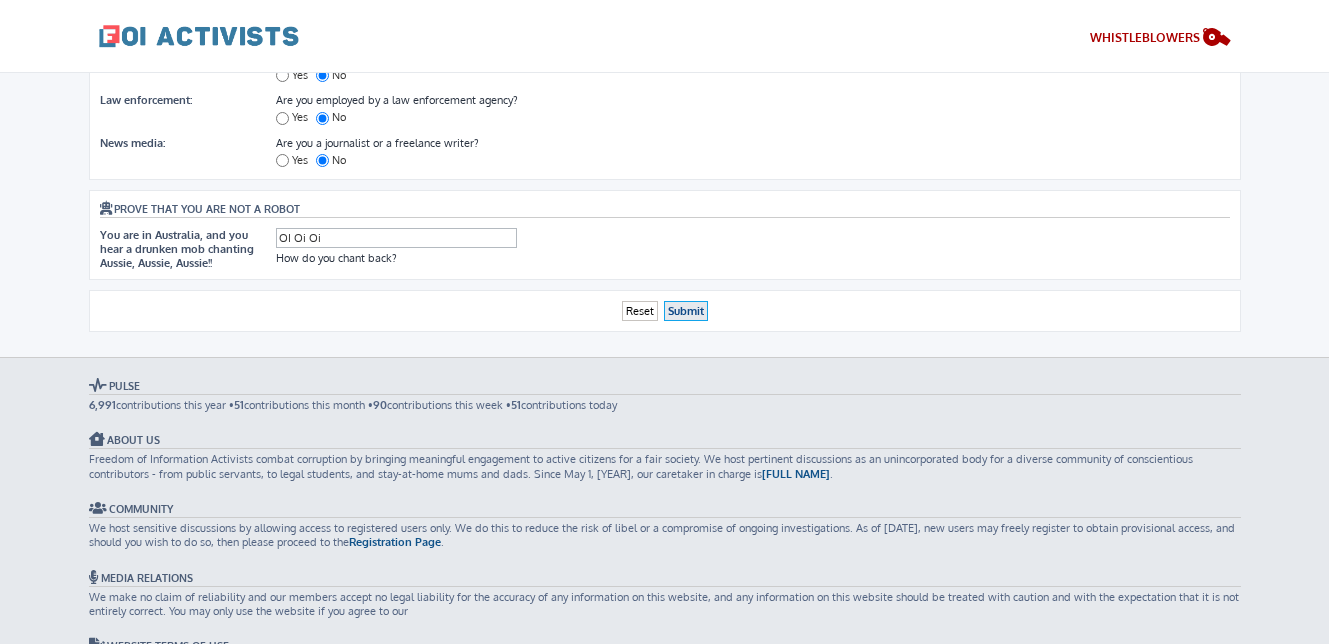 click on "Submit" at bounding box center [686, 311] 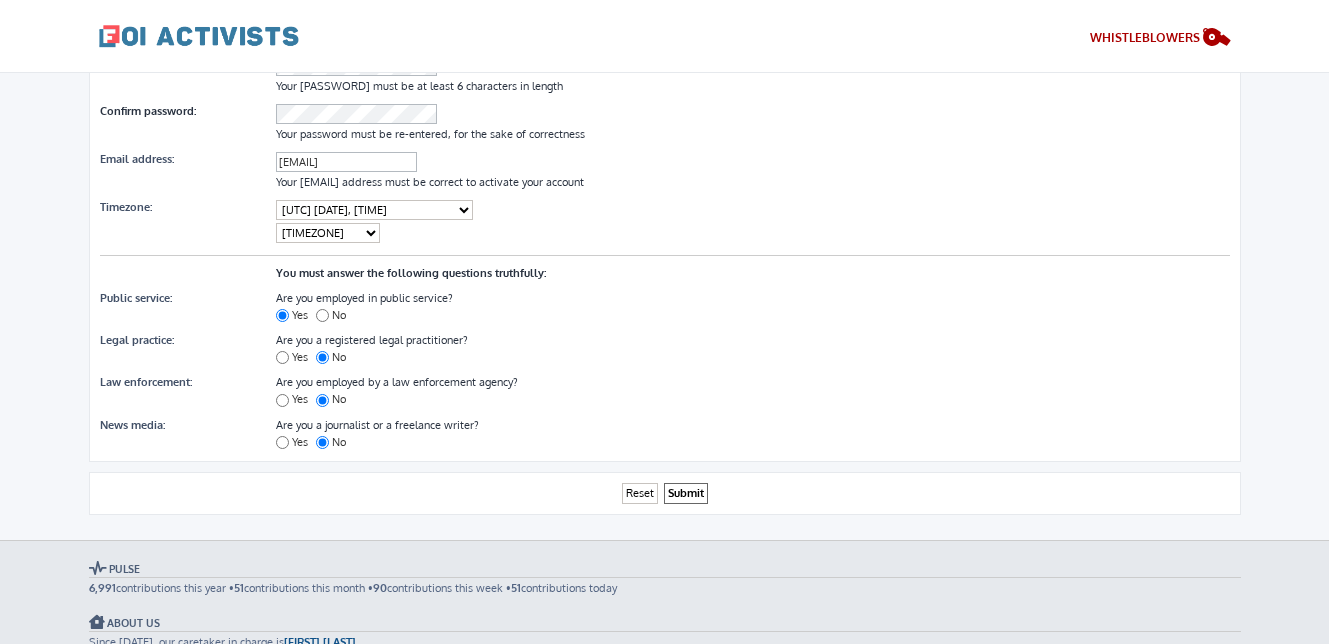 scroll, scrollTop: 328, scrollLeft: 0, axis: vertical 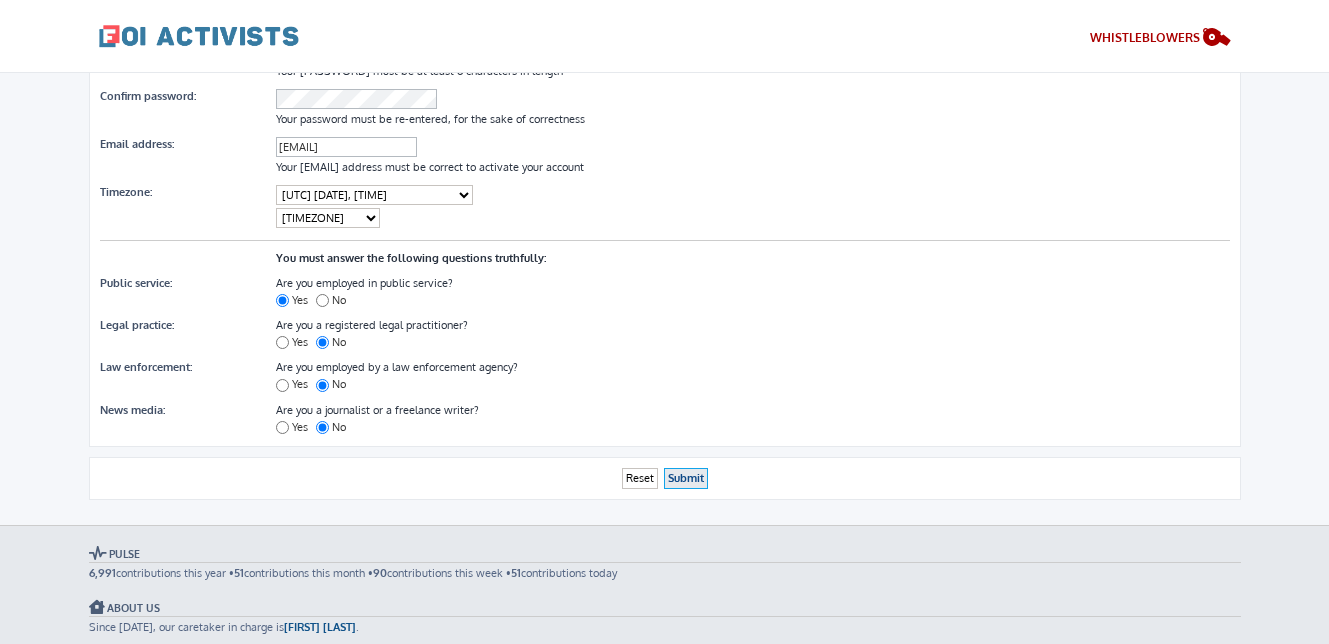 click on "Submit" at bounding box center (686, 478) 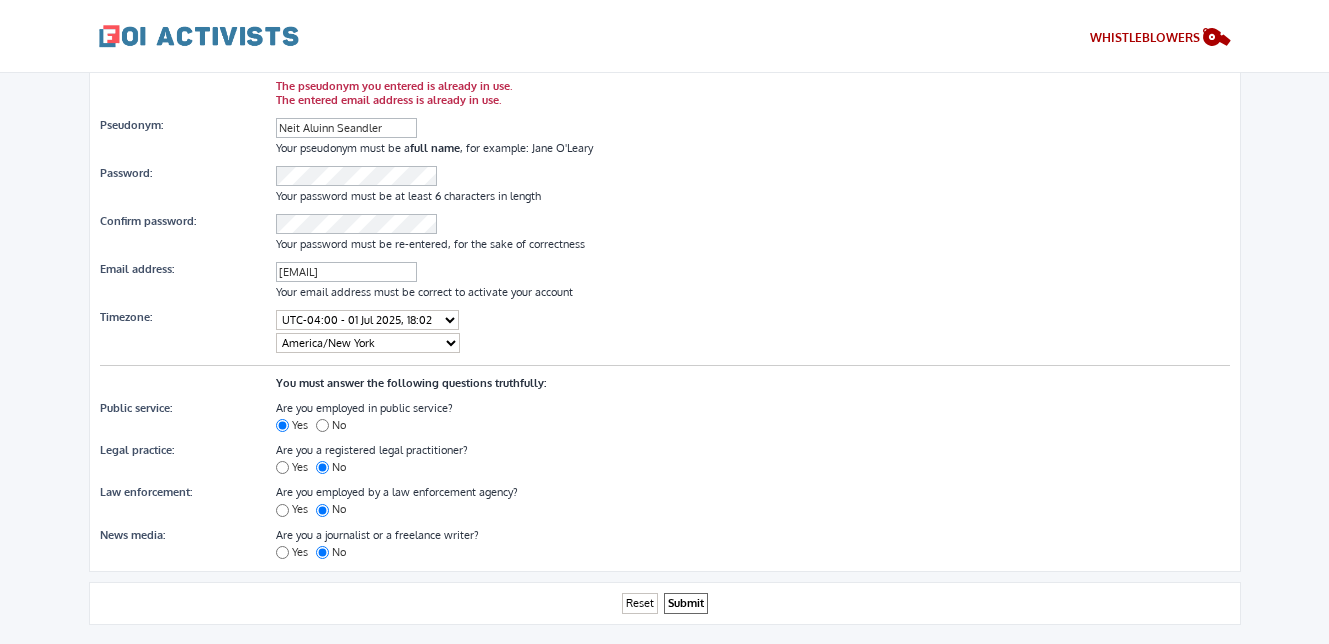 scroll, scrollTop: 0, scrollLeft: 0, axis: both 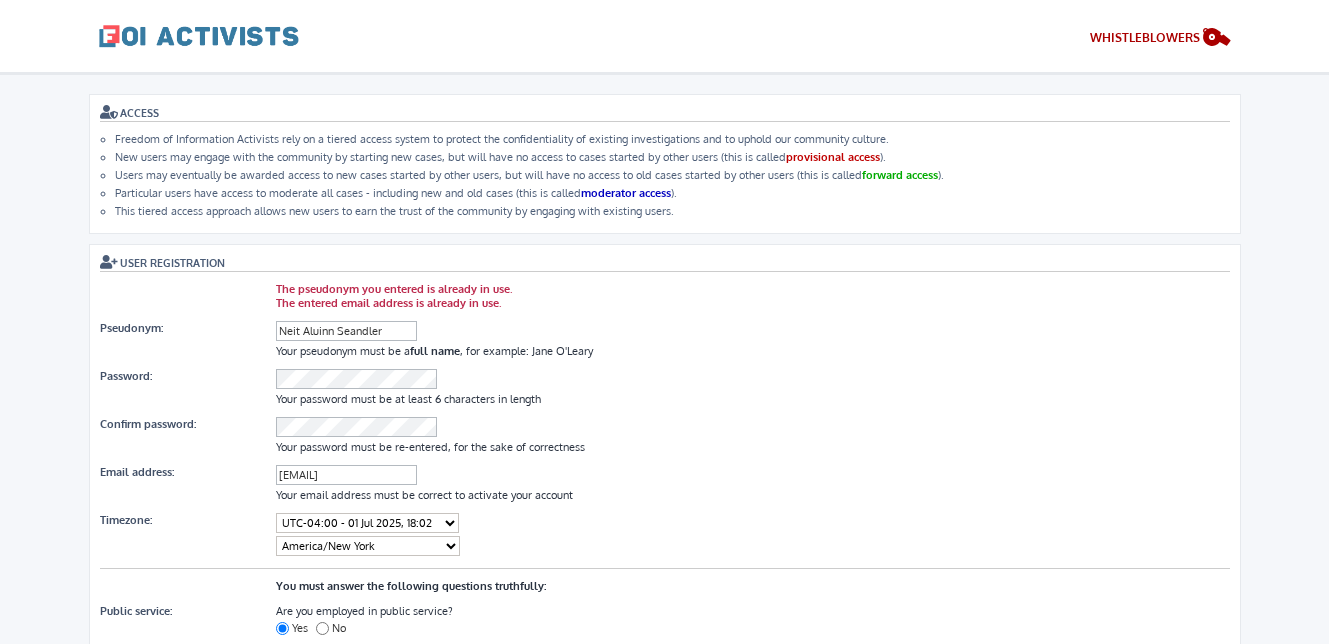 click at bounding box center (199, 35) 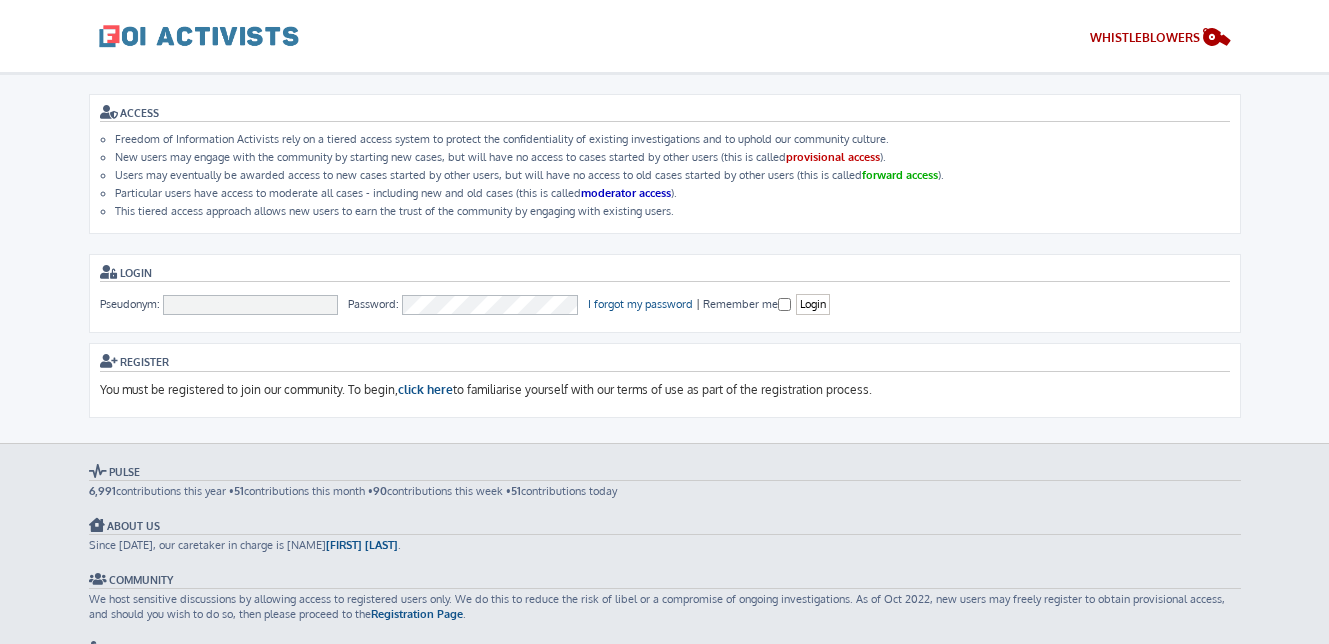 scroll, scrollTop: 0, scrollLeft: 0, axis: both 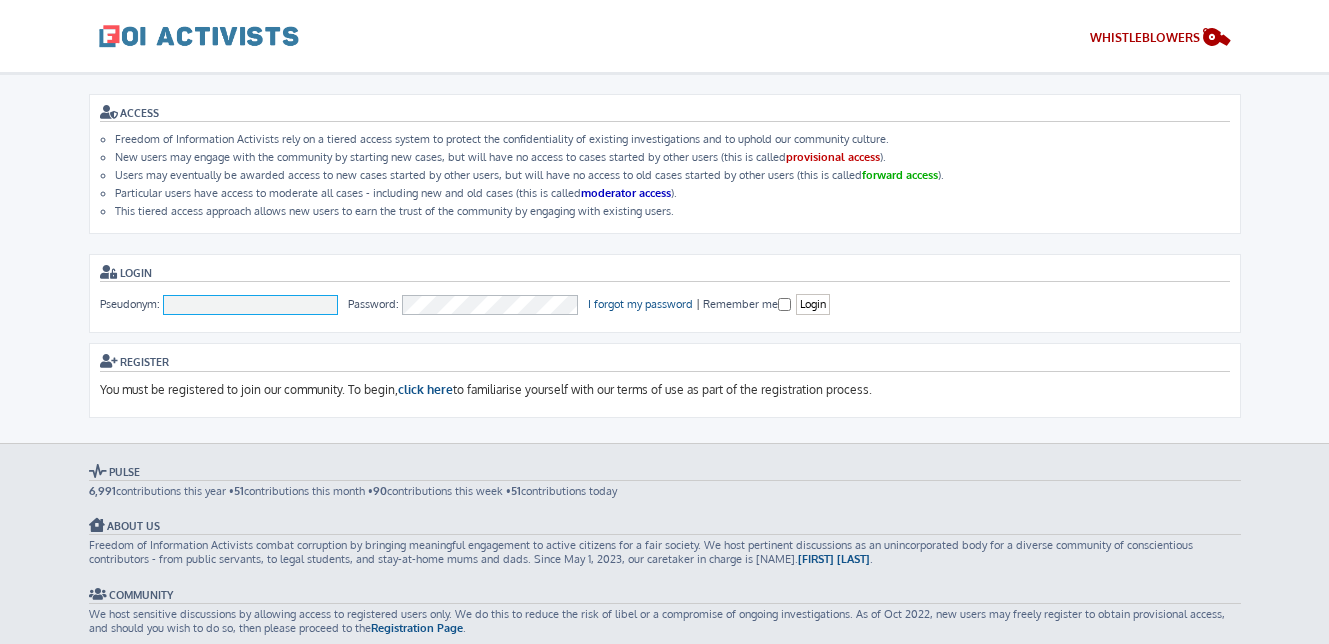 click on "Pseudonym:" at bounding box center (251, 305) 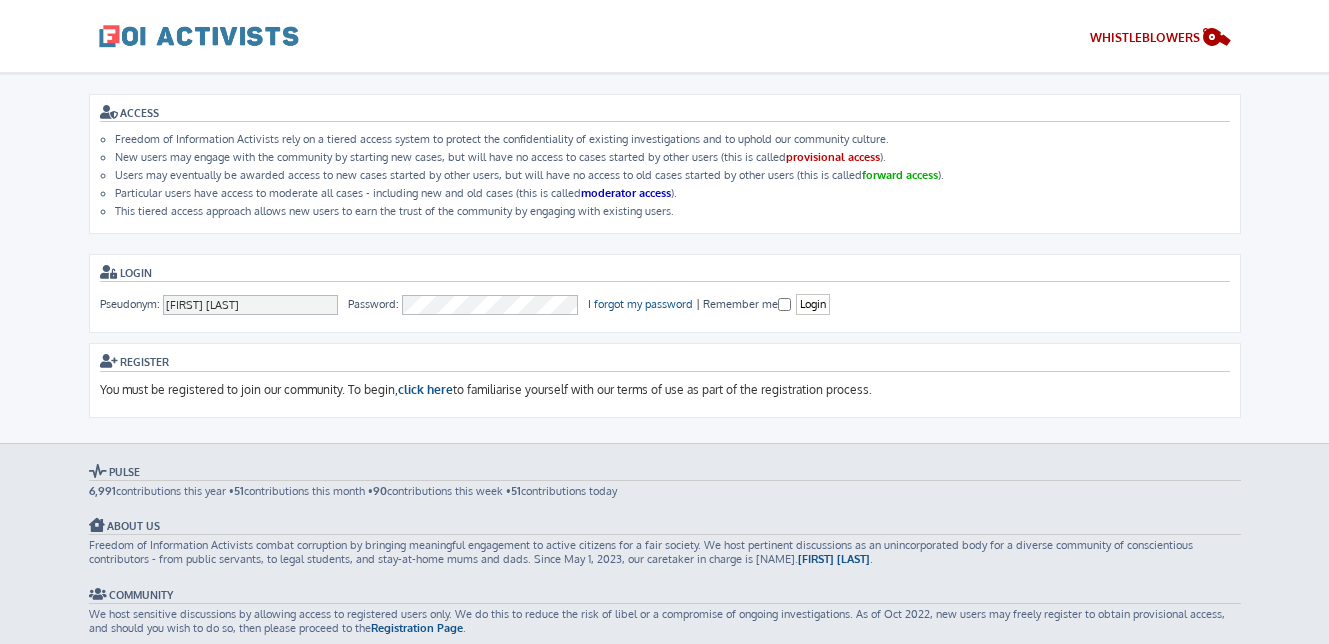 click on "Remember me" at bounding box center [784, 304] 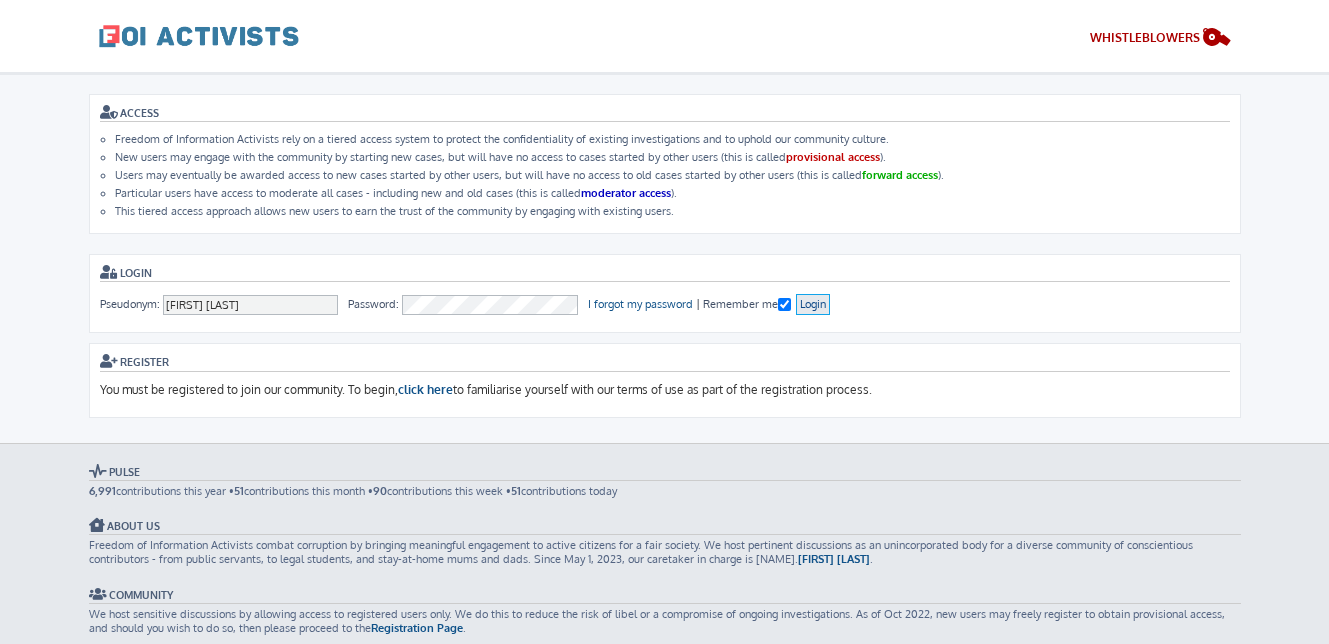click on "Login" at bounding box center (813, 304) 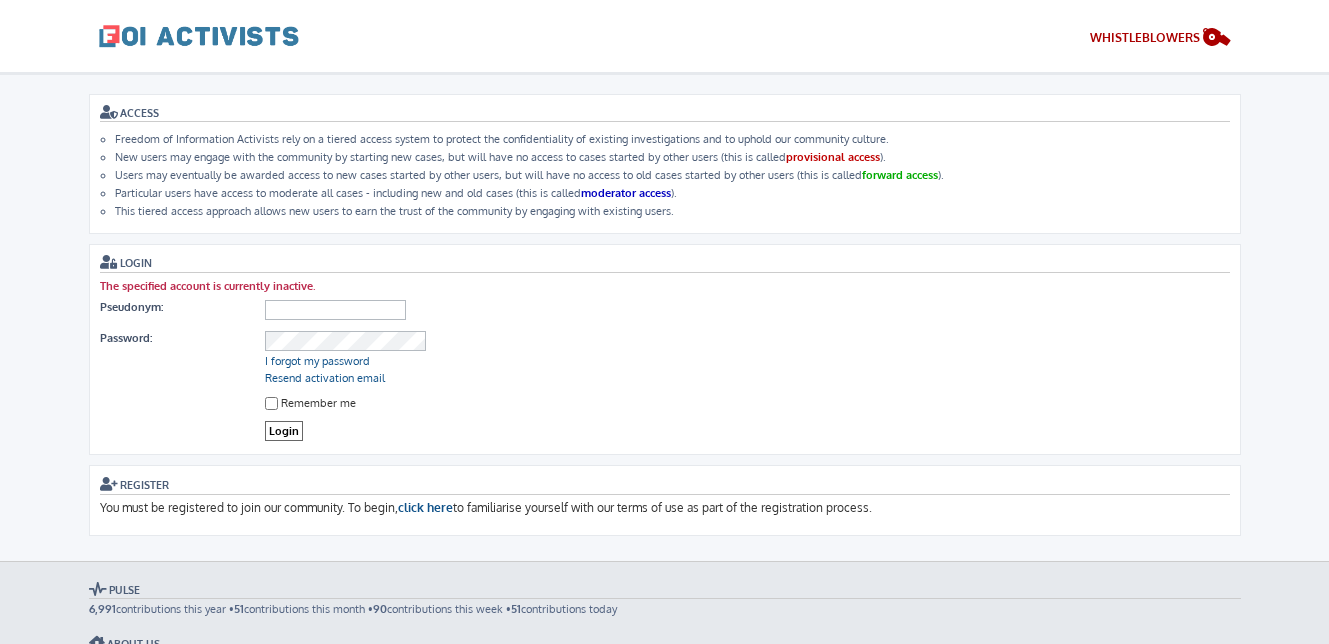 scroll, scrollTop: 0, scrollLeft: 0, axis: both 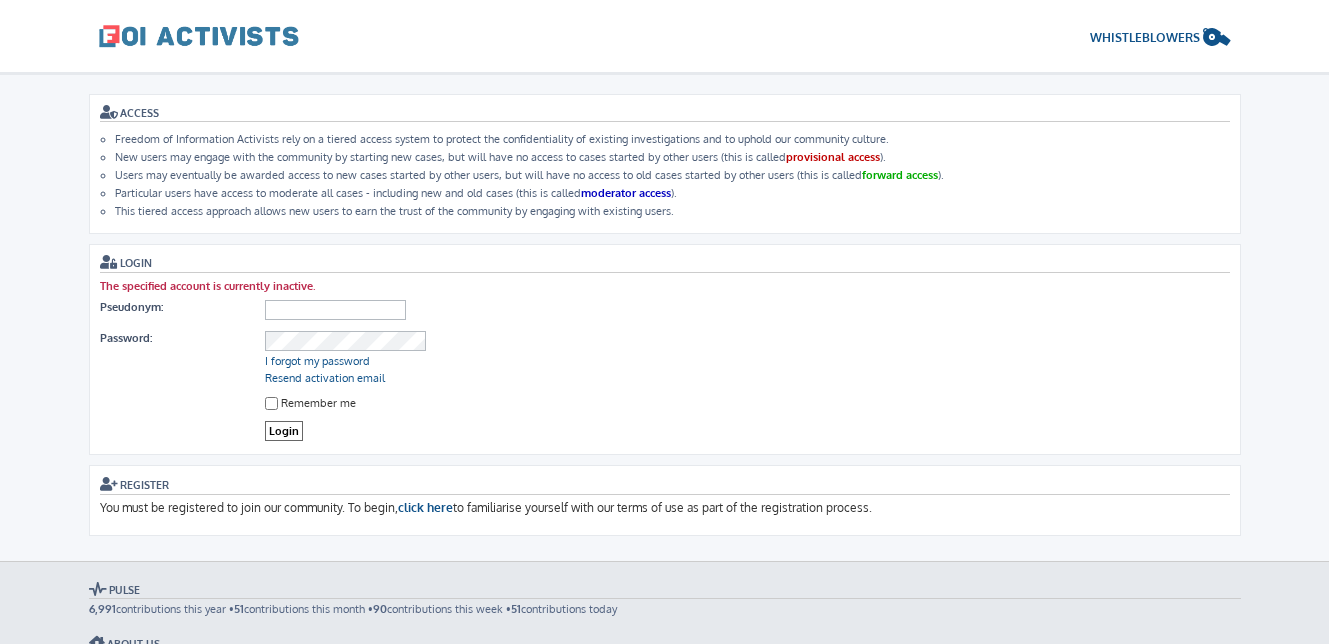 click on "WHISTLEBLOWERS" at bounding box center (1145, 37) 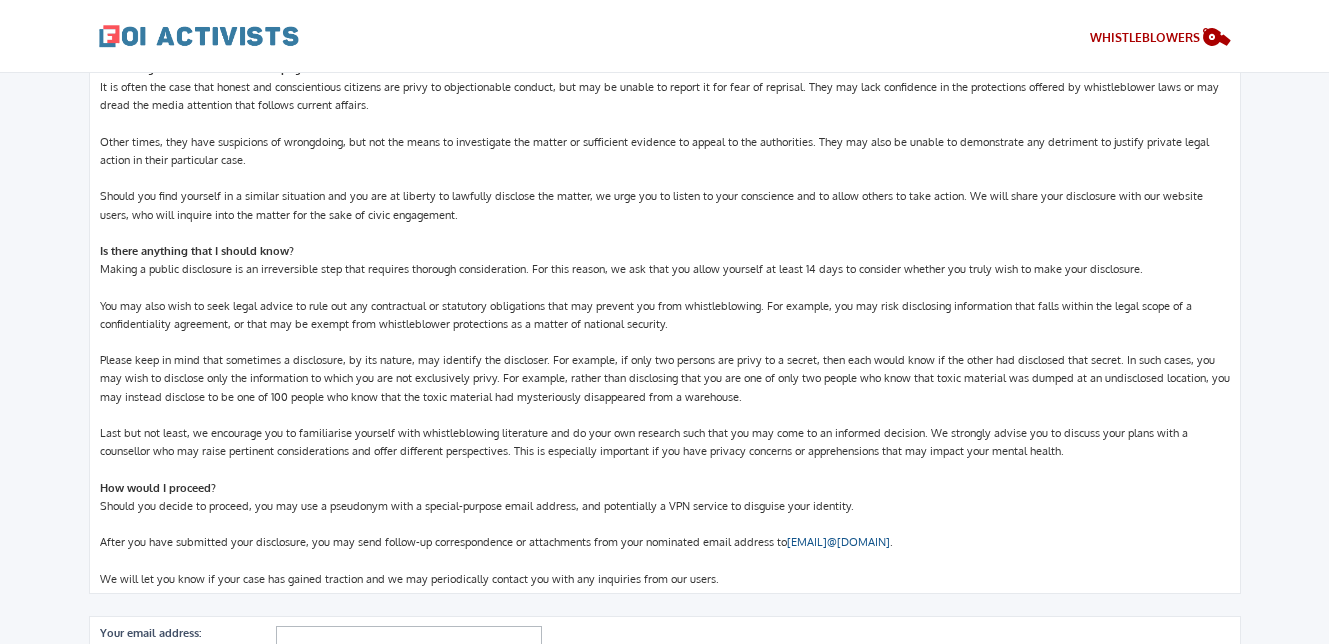 scroll, scrollTop: 225, scrollLeft: 0, axis: vertical 